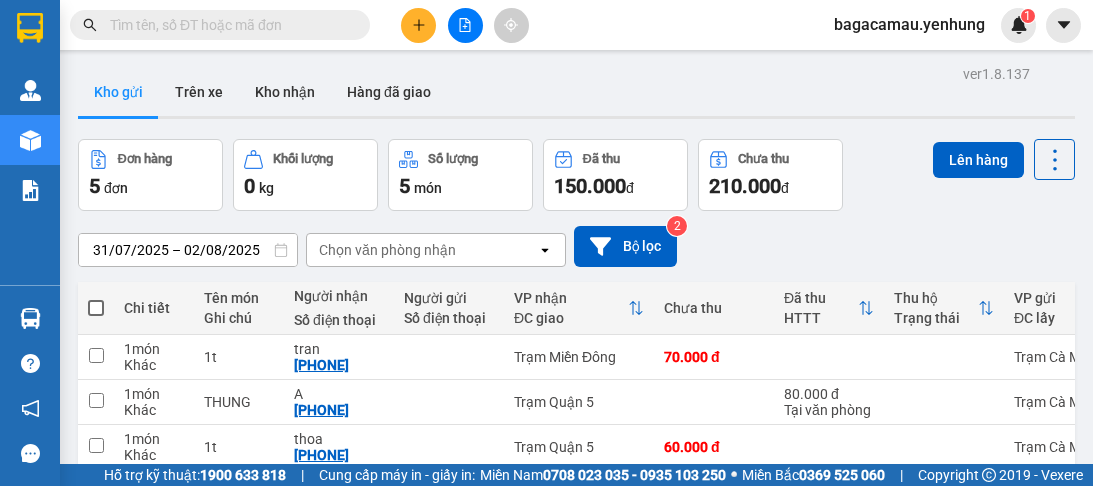 scroll, scrollTop: 0, scrollLeft: 0, axis: both 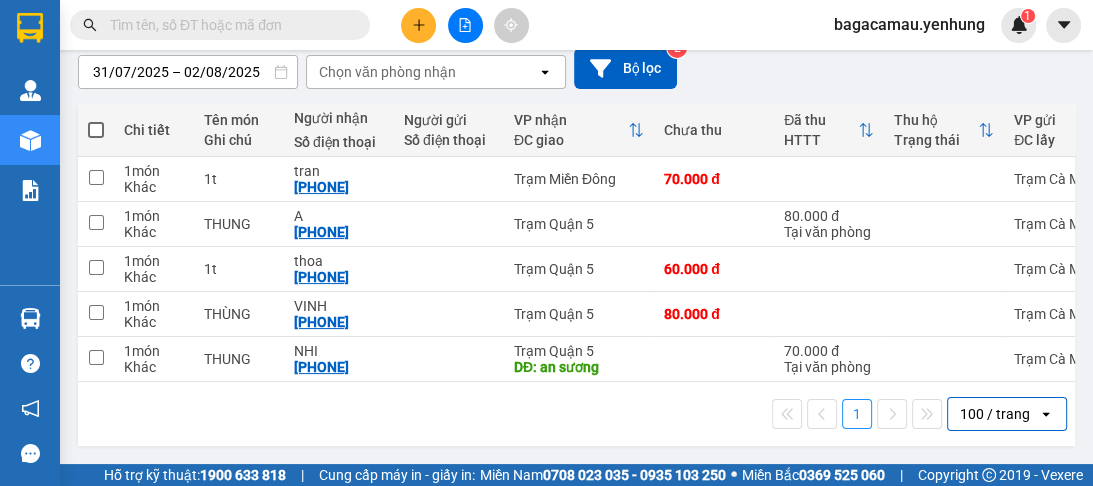 click on "100 / trang" at bounding box center [995, 414] 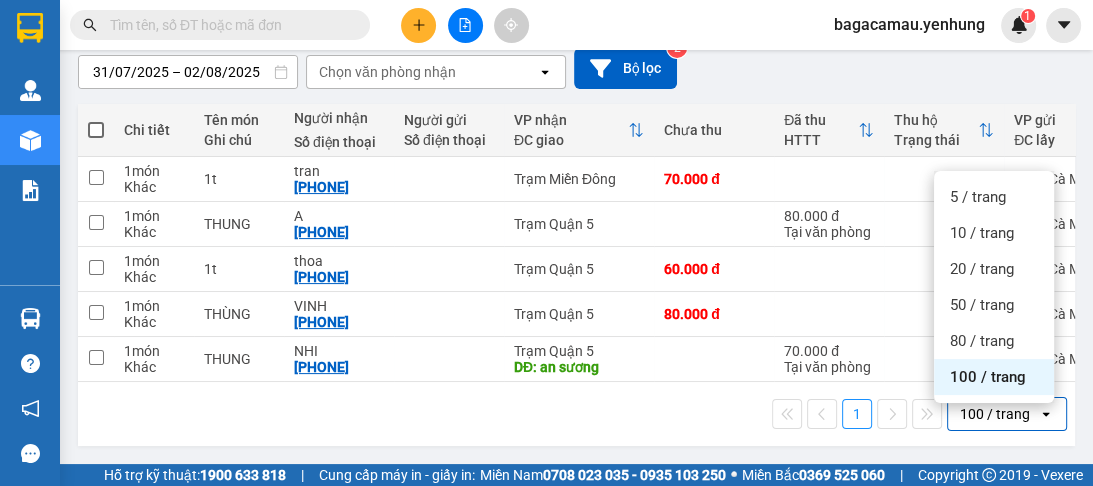 click on "100 / trang" at bounding box center [988, 377] 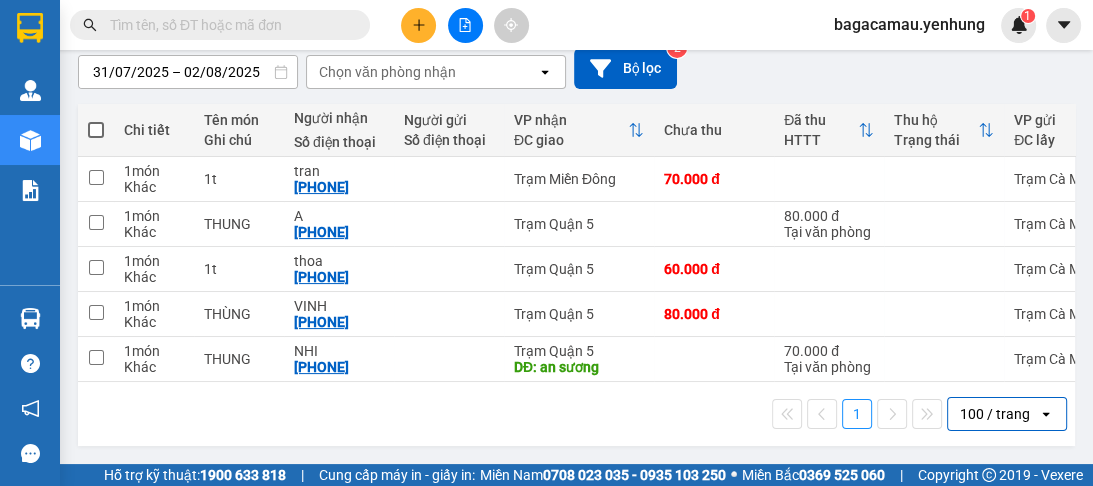drag, startPoint x: 416, startPoint y: 136, endPoint x: 91, endPoint y: 124, distance: 325.22147 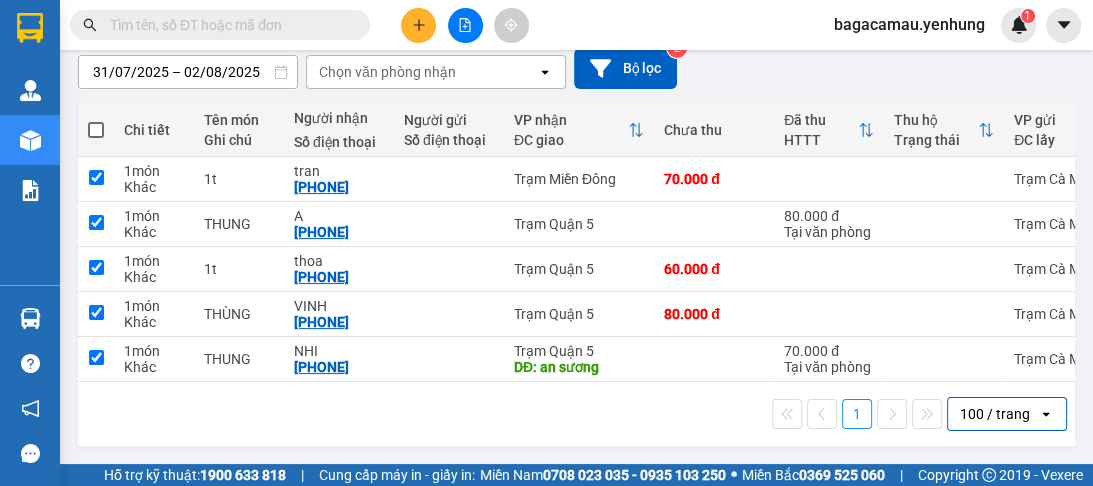 checkbox on "true" 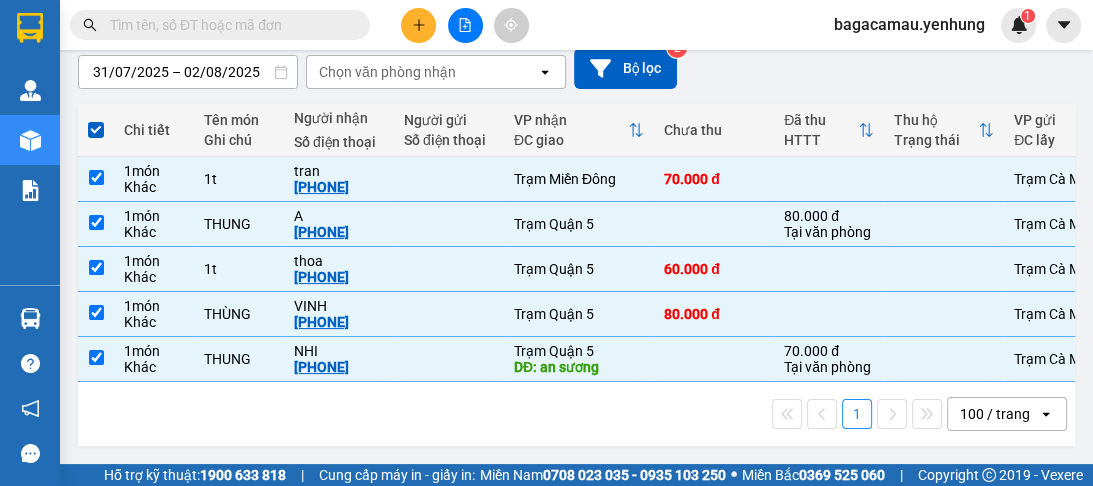 scroll, scrollTop: 0, scrollLeft: 0, axis: both 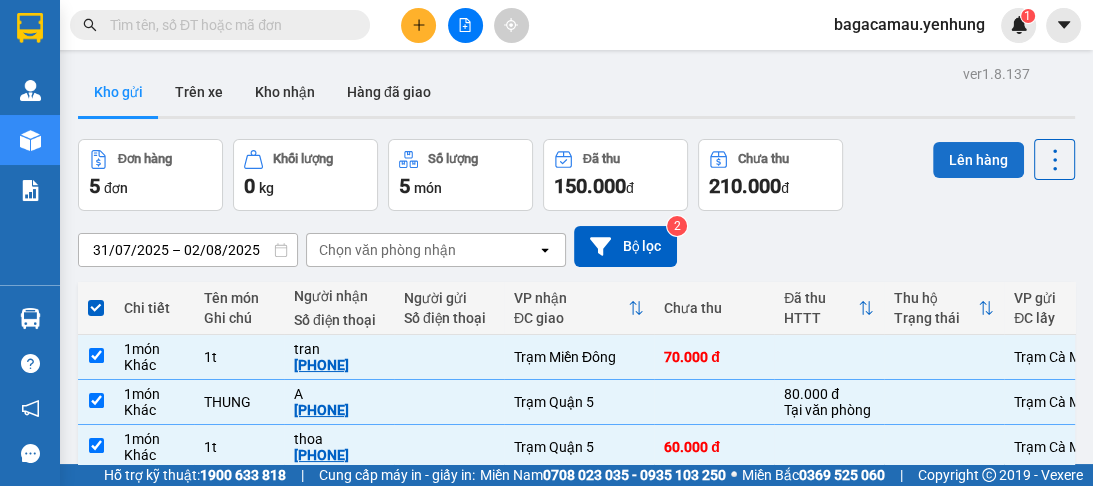 click on "Lên hàng" at bounding box center [978, 160] 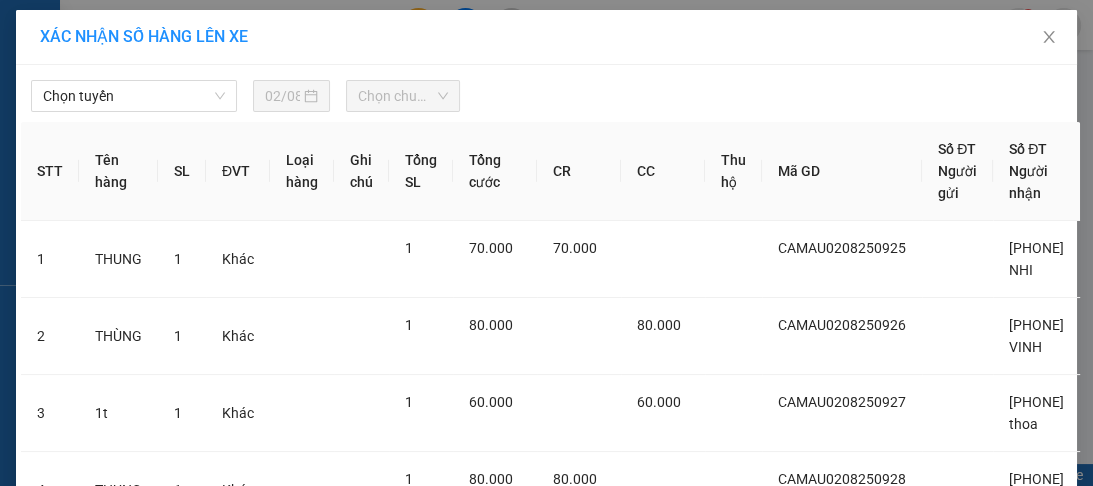 drag, startPoint x: 846, startPoint y: 127, endPoint x: 417, endPoint y: 105, distance: 429.56372 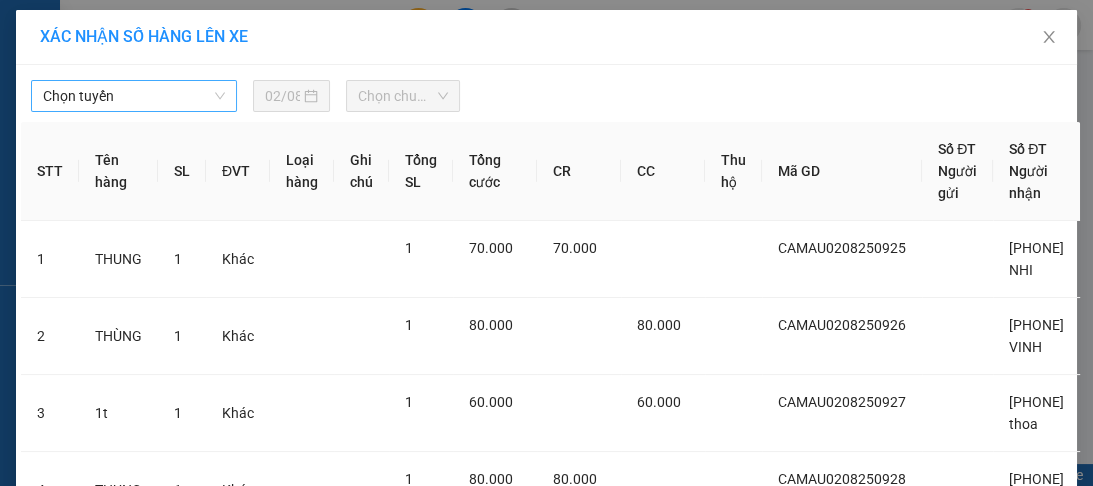 drag, startPoint x: 417, startPoint y: 105, endPoint x: 228, endPoint y: 88, distance: 189.76302 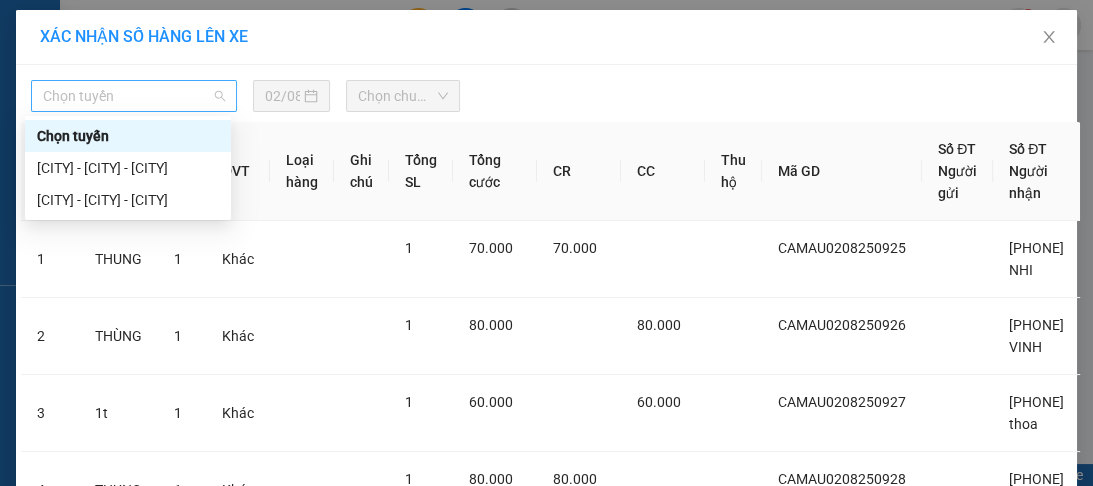 click on "Chọn tuyến" at bounding box center [134, 96] 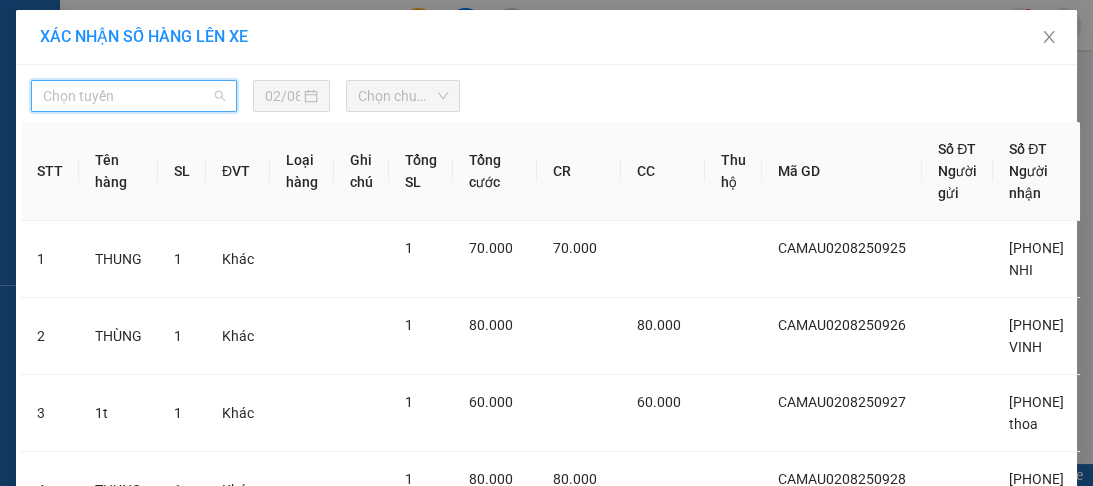 click on "Chọn tuyến" at bounding box center [134, 96] 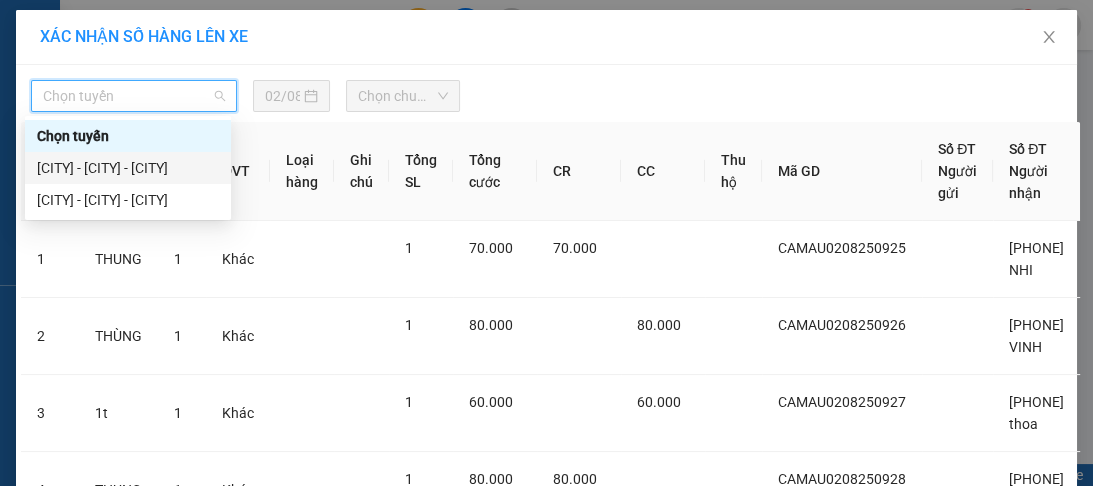 click on "[CITY] - [CITY] - [CITY]" at bounding box center (128, 168) 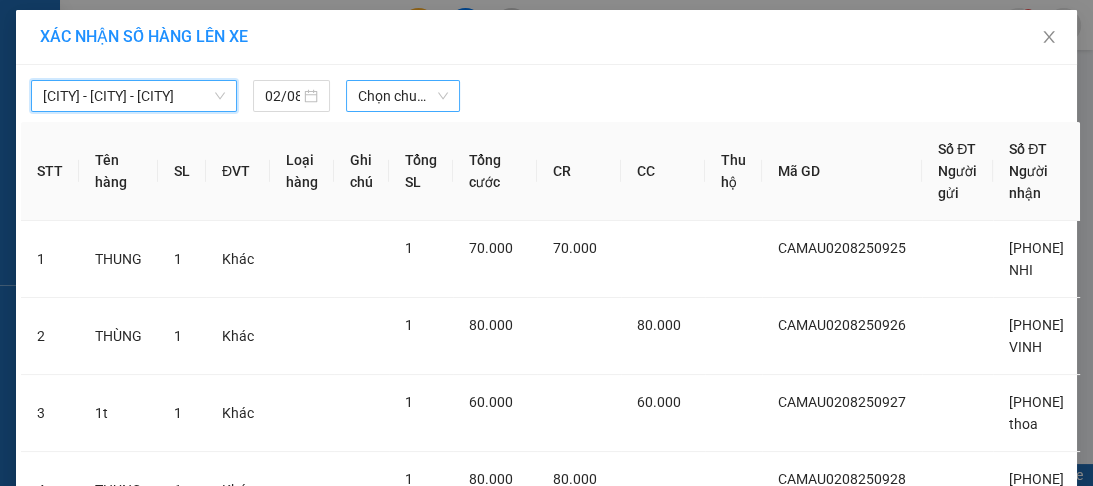 click on "Chọn chuyến" at bounding box center [403, 96] 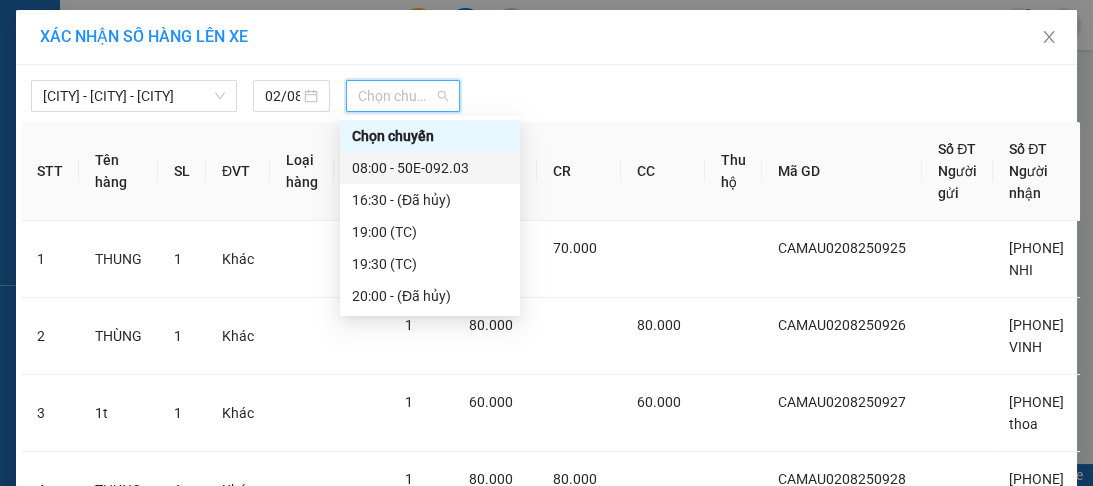 click on "08:00     - 50E-092.03" at bounding box center [430, 168] 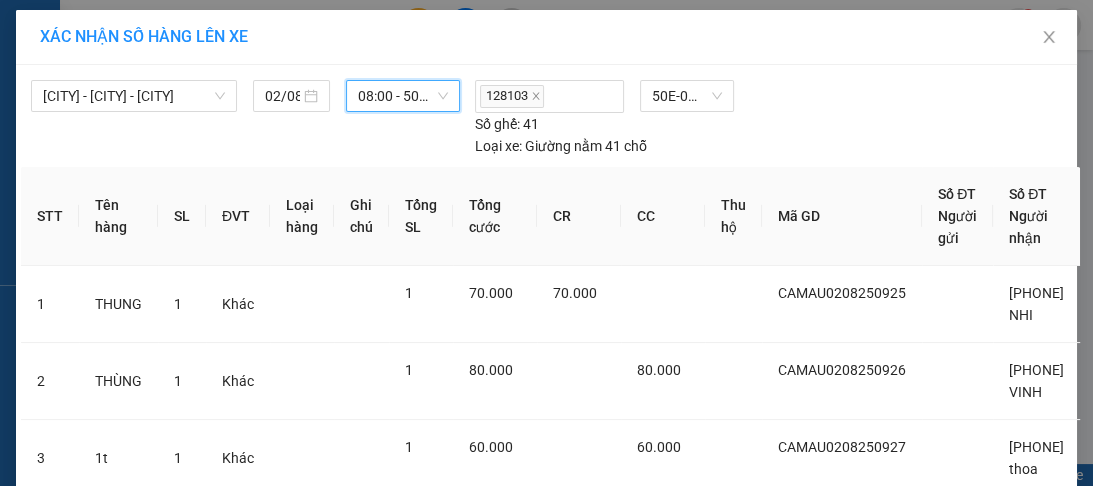 scroll, scrollTop: 343, scrollLeft: 0, axis: vertical 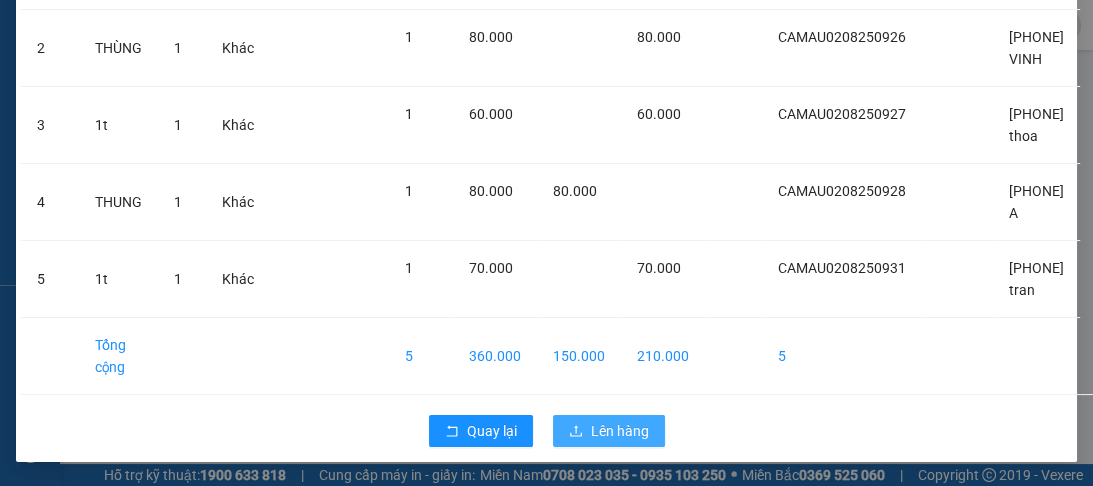 click on "Lên hàng" at bounding box center (620, 431) 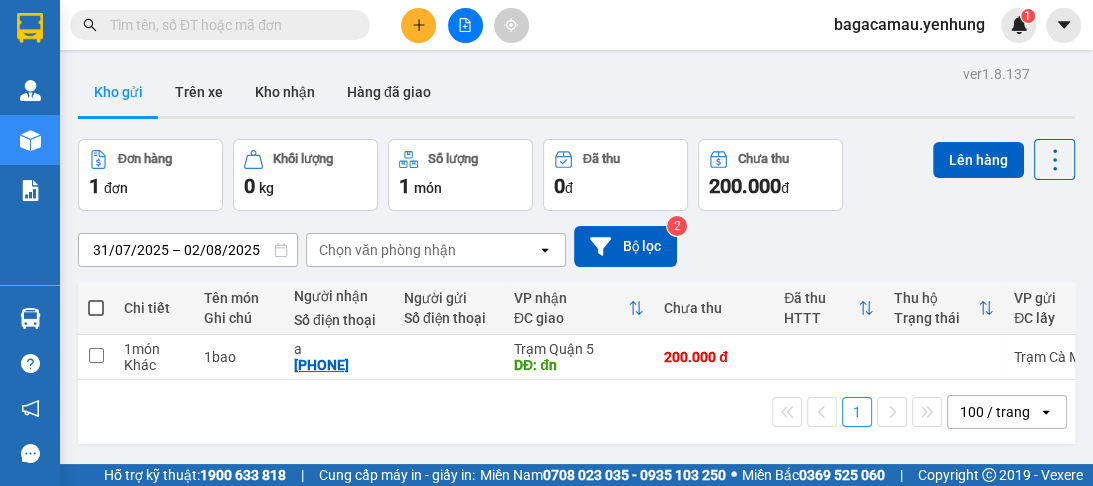 drag, startPoint x: 623, startPoint y: 411, endPoint x: 420, endPoint y: 419, distance: 203.15758 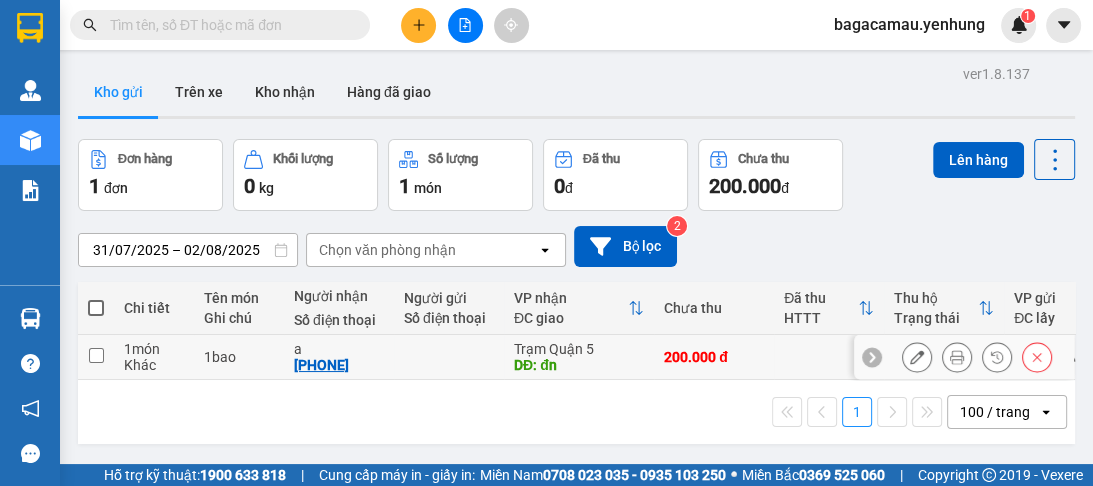 click at bounding box center (96, 355) 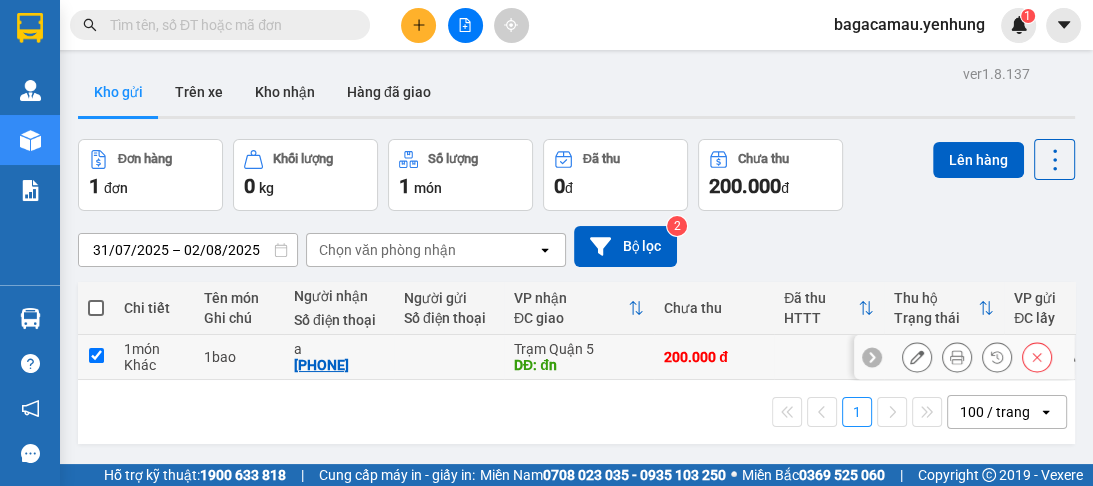 checkbox on "true" 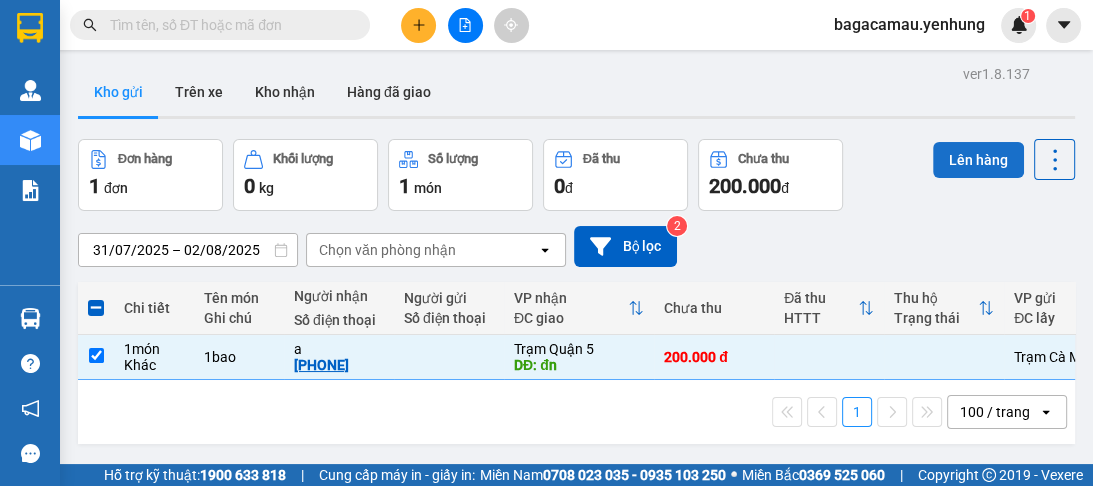 click on "Lên hàng" at bounding box center [978, 160] 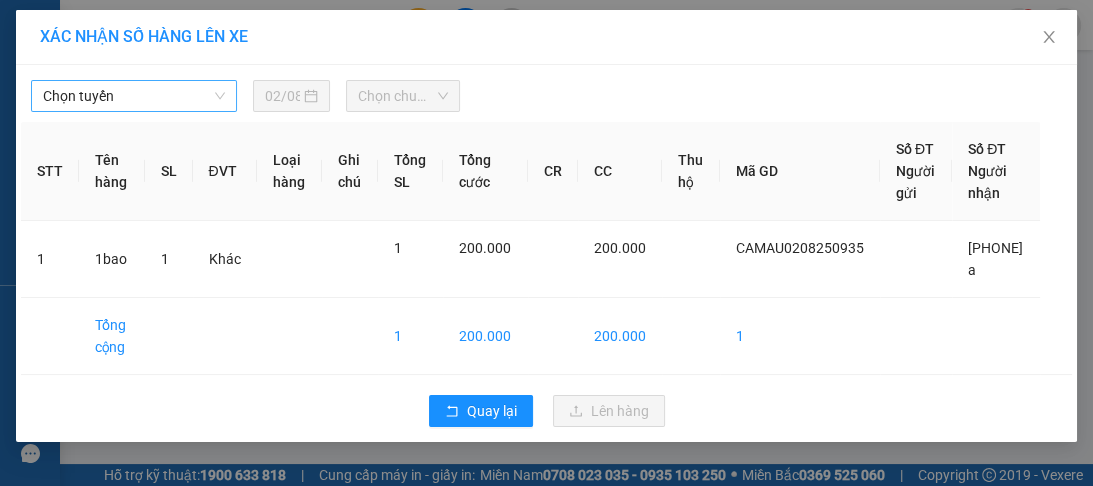 click on "Chọn tuyến" at bounding box center (134, 96) 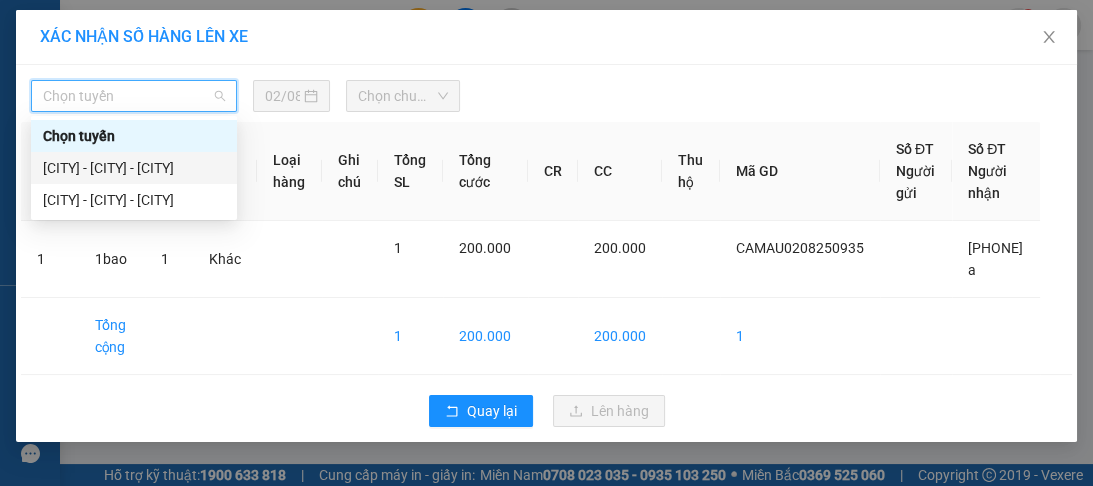 click on "[CITY] - [CITY] - [CITY]" at bounding box center [134, 168] 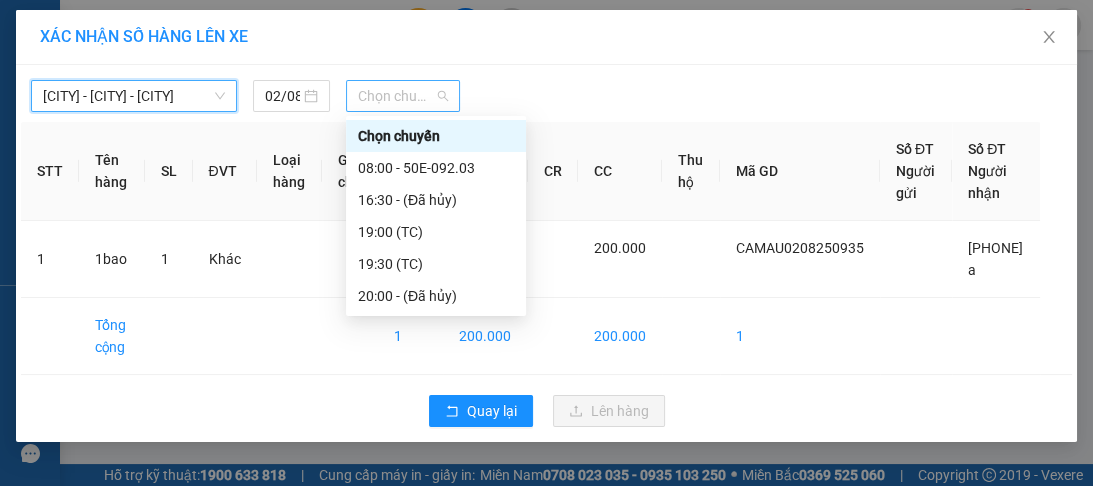 click on "Chọn chuyến" at bounding box center (403, 96) 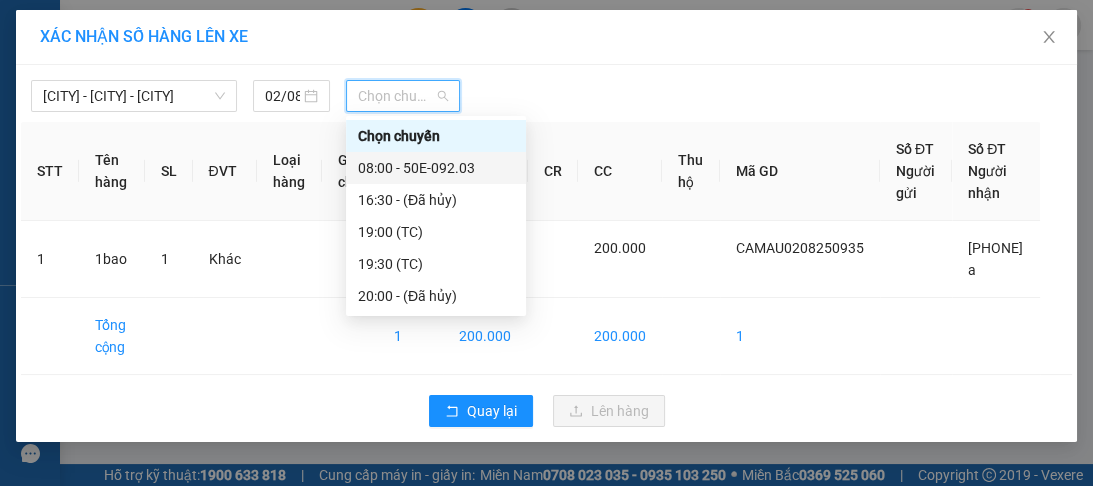 click on "08:00     - 50E-092.03" at bounding box center [436, 168] 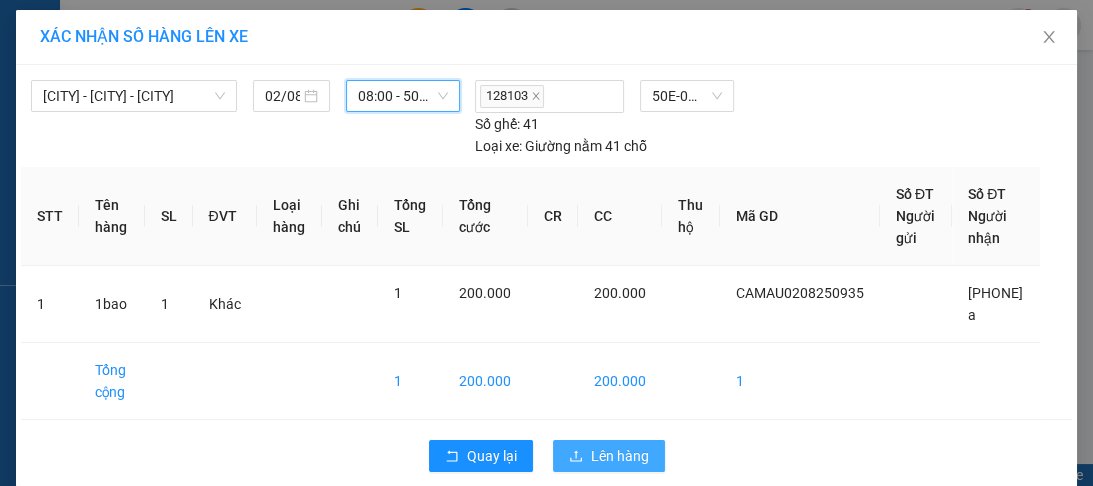 click on "Lên hàng" at bounding box center [620, 456] 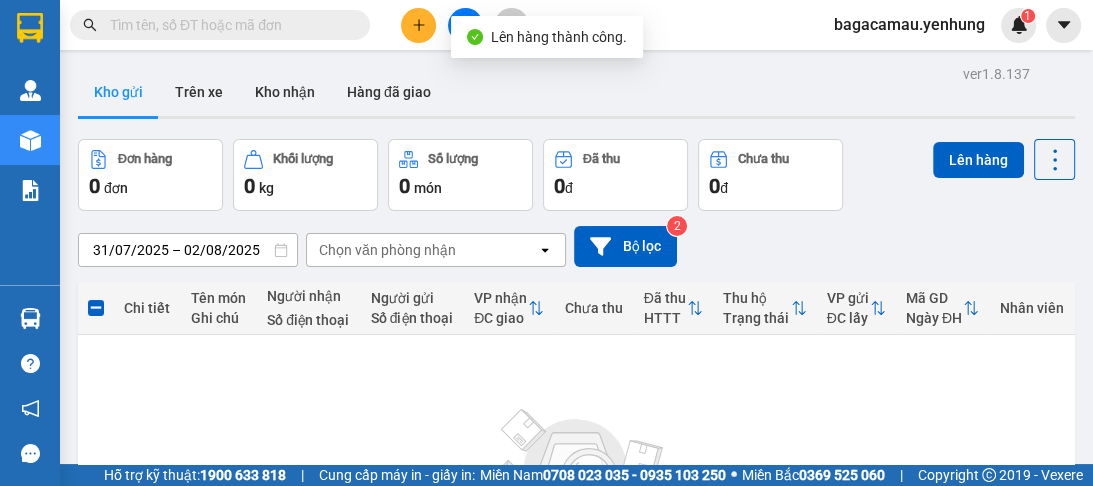 click on "ver  1.8.137 Kho gửi Trên xe Kho nhận Hàng đã giao Đơn hàng 0 đơn Khối lượng 0 kg Số lượng 0 món Đã thu 0  đ Chưa thu 0  đ Lên hàng [DATE] – [DATE] Press the down arrow key to interact with the calendar and select a date. Press the escape button to close the calendar. Selected date range is from [DATE] to [DATE]. Chọn văn phòng nhận open Bộ lọc 2 Chi tiết Tên món Ghi chú Người nhận Số điện thoại Người gửi Số điện thoại VP nhận ĐC giao Chưa thu Đã thu HTTT Thu hộ Trạng thái VP gửi ĐC lấy Mã GD Ngày ĐH Nhân viên Không có đơn hàng nào. Bạn thử điều chỉnh lại bộ lọc nhé! 100 / trang open Đang tải dữ liệu" at bounding box center (576, 390) 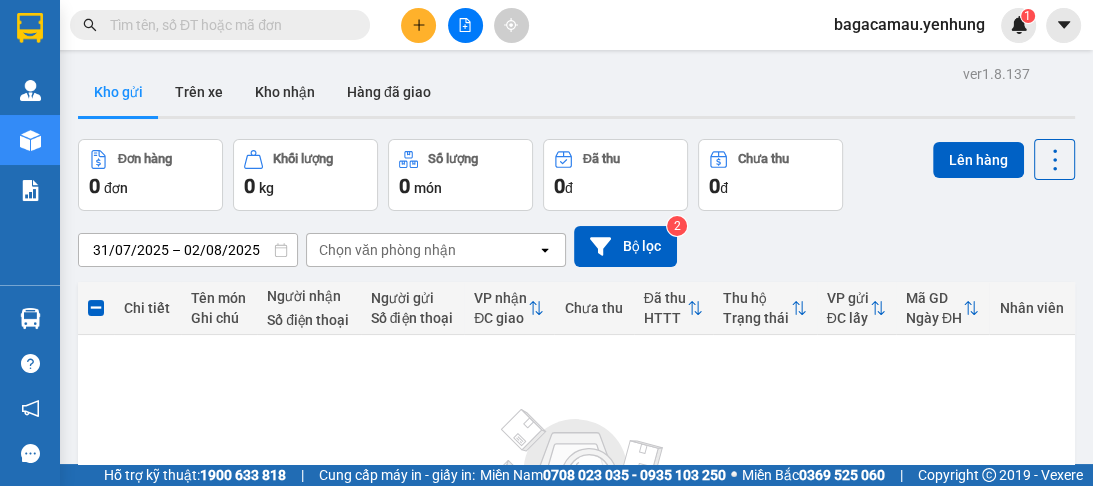 click at bounding box center (465, 25) 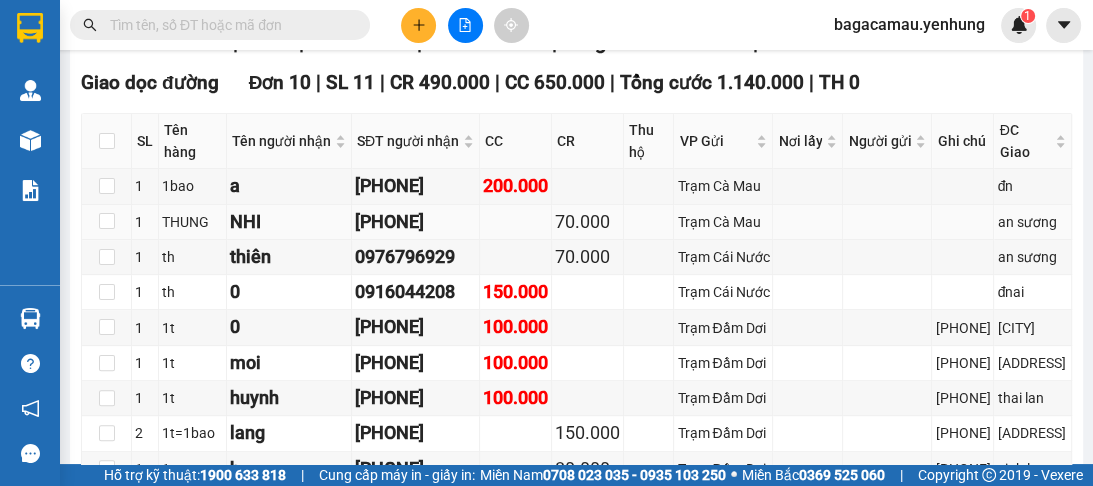 scroll, scrollTop: 640, scrollLeft: 0, axis: vertical 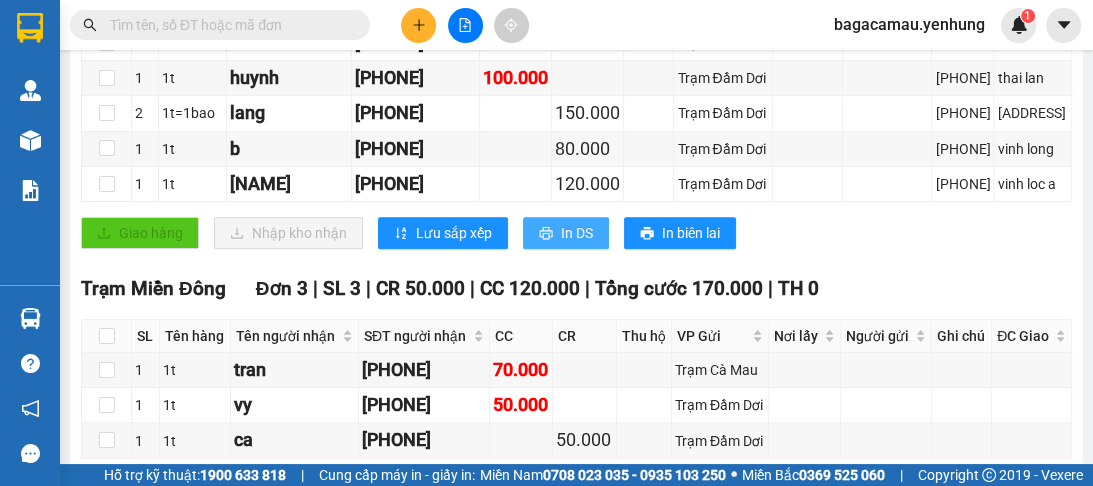 click on "In DS" at bounding box center (577, 233) 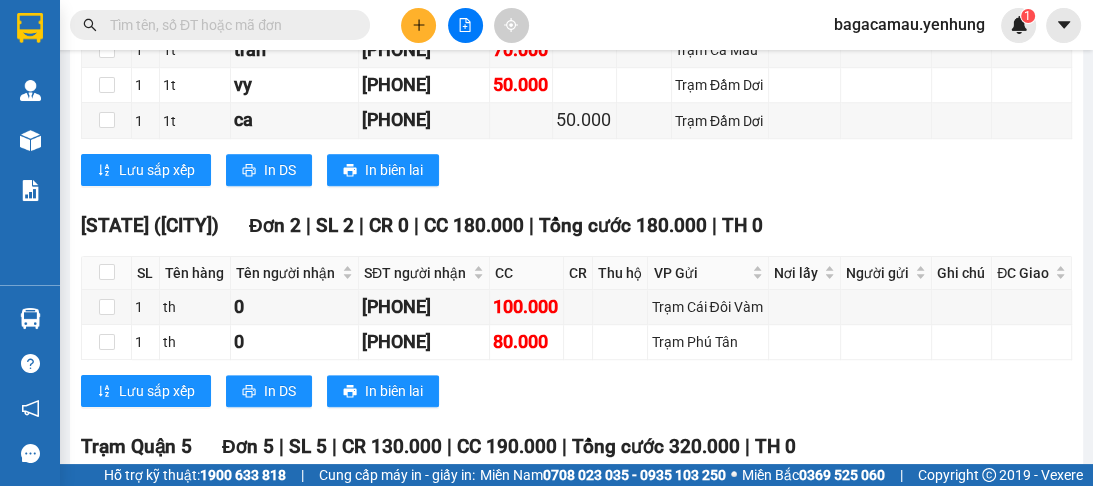 scroll, scrollTop: 1040, scrollLeft: 0, axis: vertical 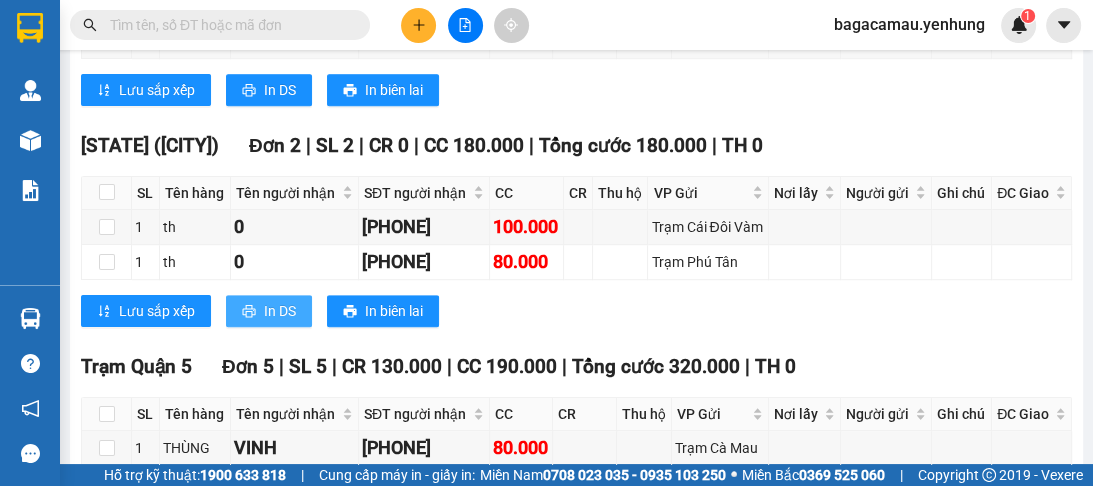 click on "In DS" at bounding box center [280, 311] 